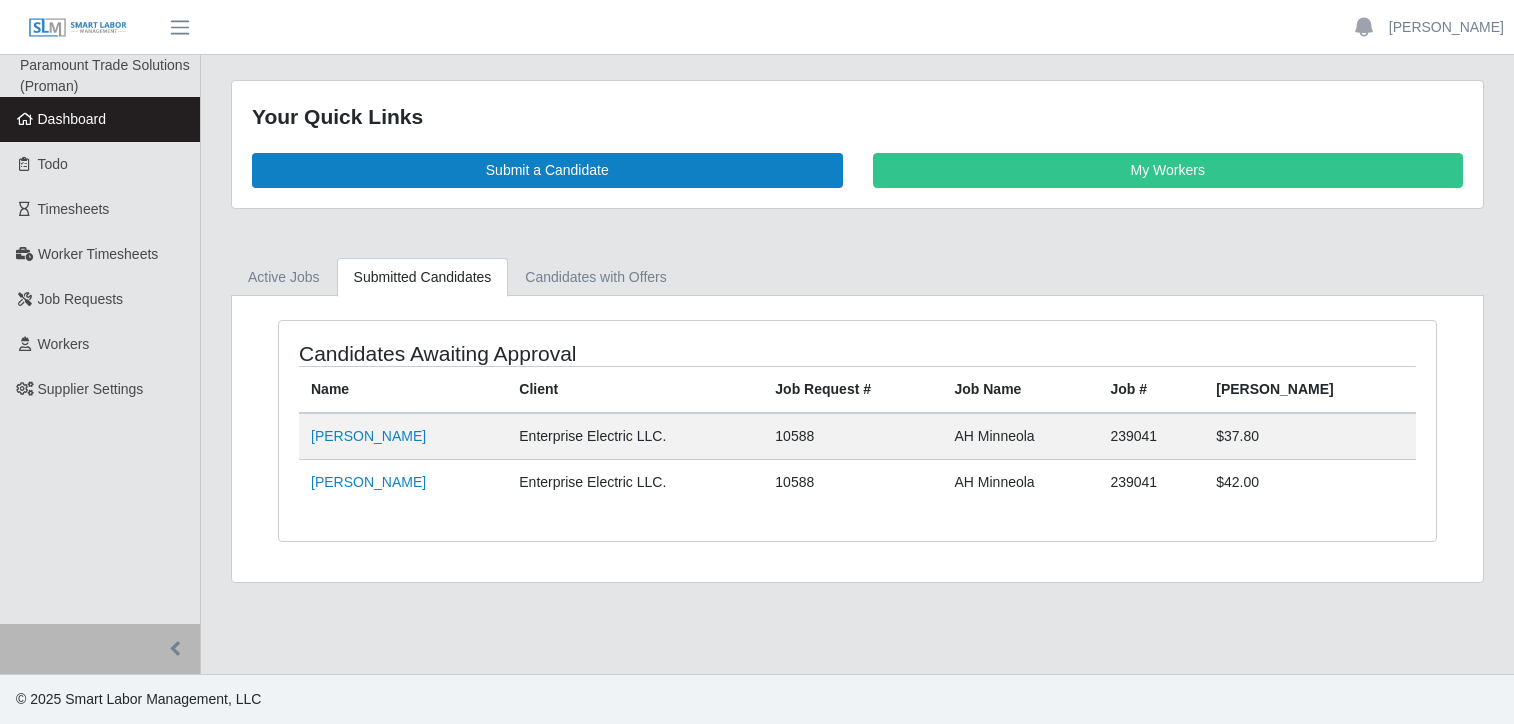 scroll, scrollTop: 0, scrollLeft: 0, axis: both 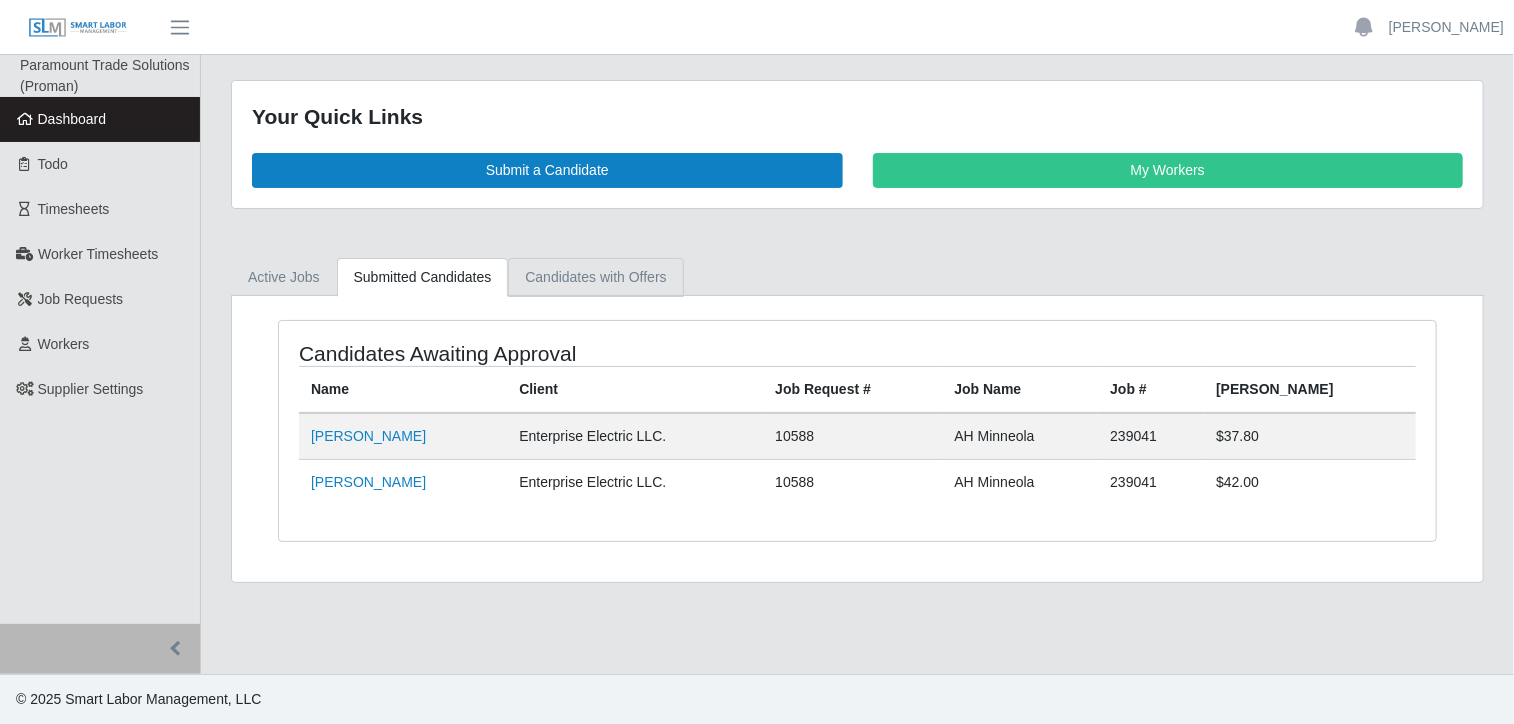 click on "Candidates with Offers" at bounding box center [595, 277] 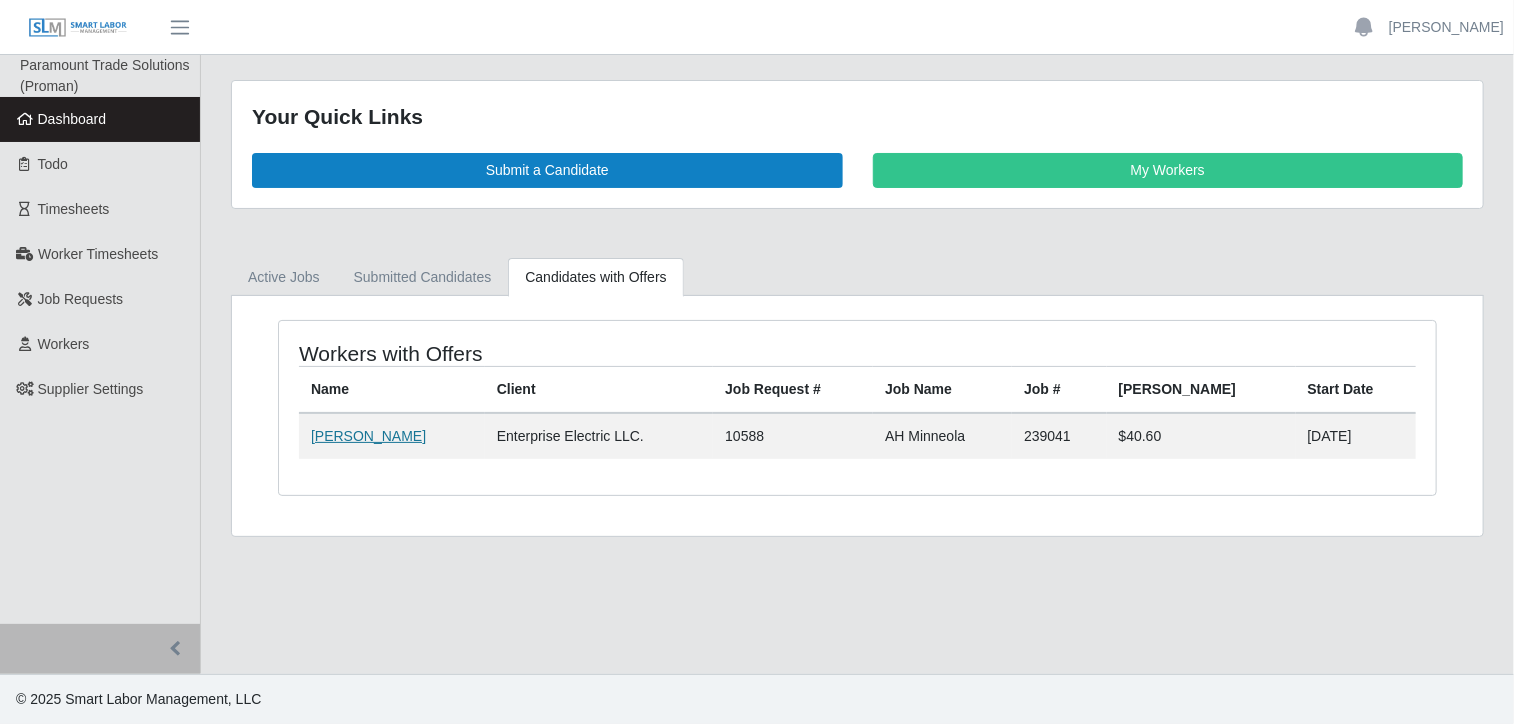 click on "Danilo Labrador" at bounding box center [368, 436] 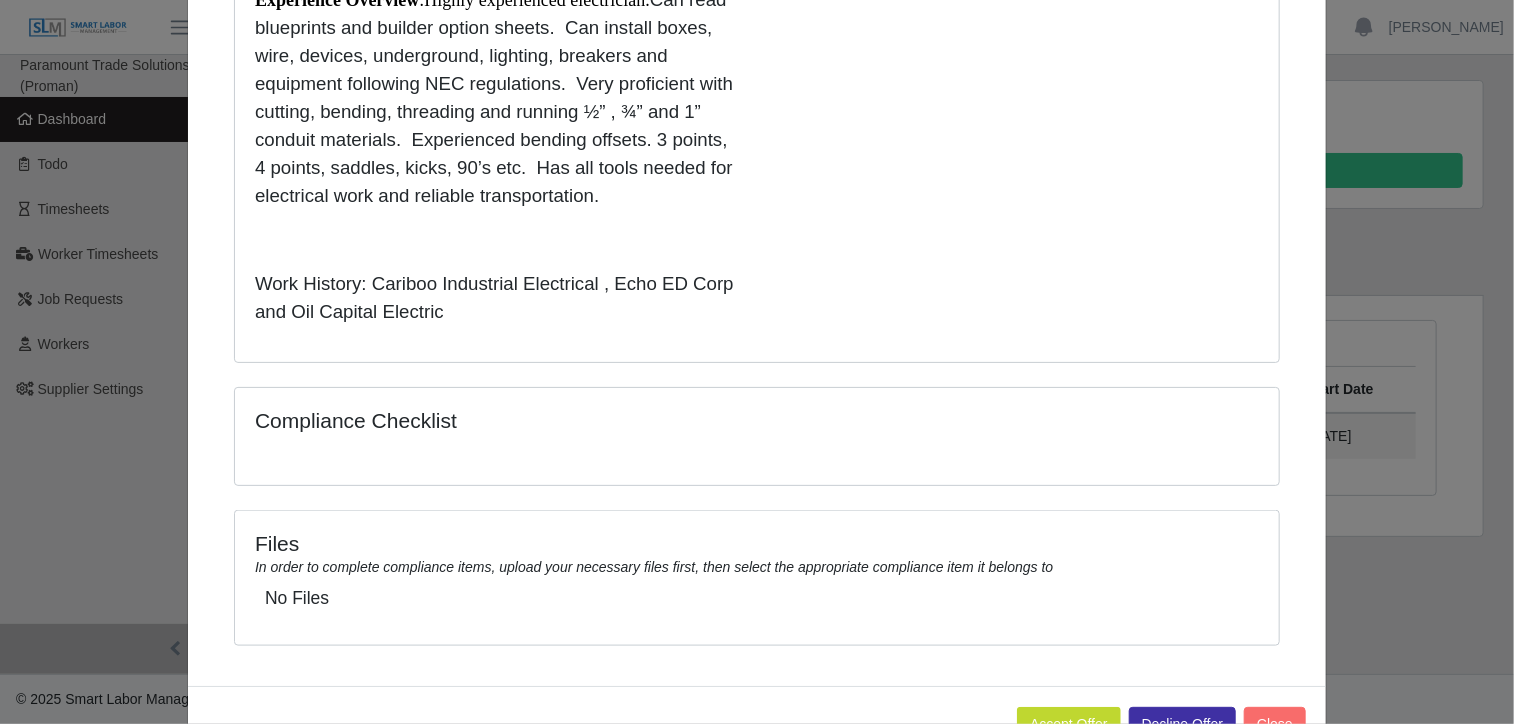 scroll, scrollTop: 902, scrollLeft: 0, axis: vertical 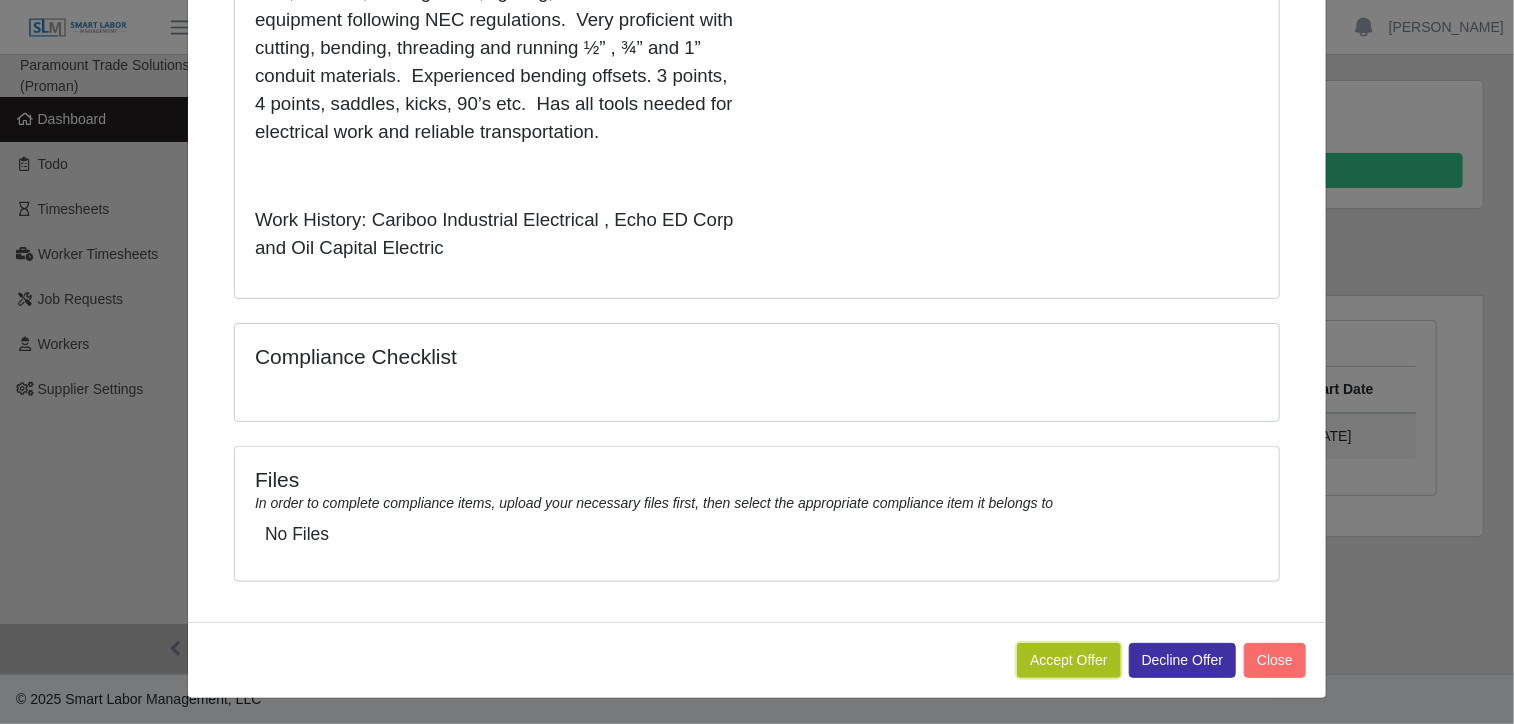 click on "Accept Offer" 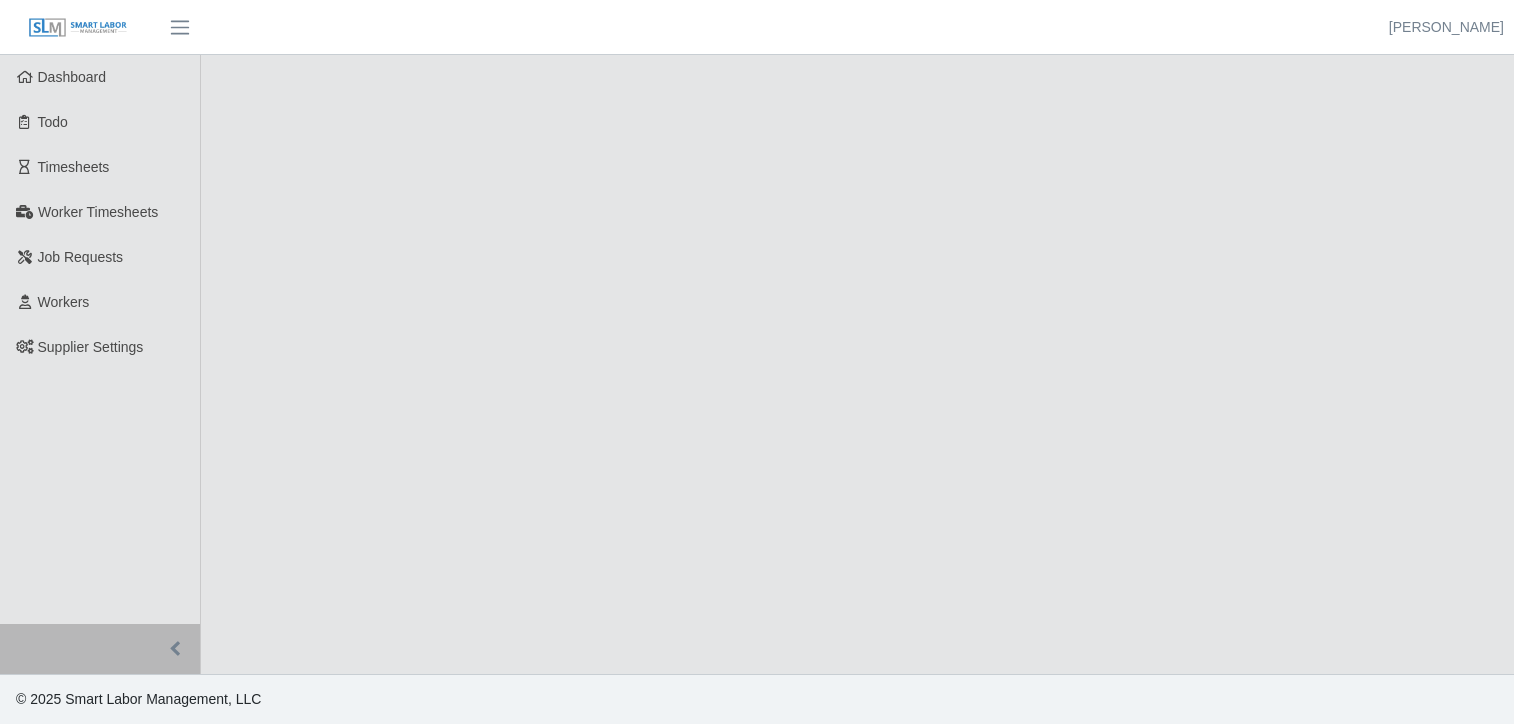 scroll, scrollTop: 0, scrollLeft: 0, axis: both 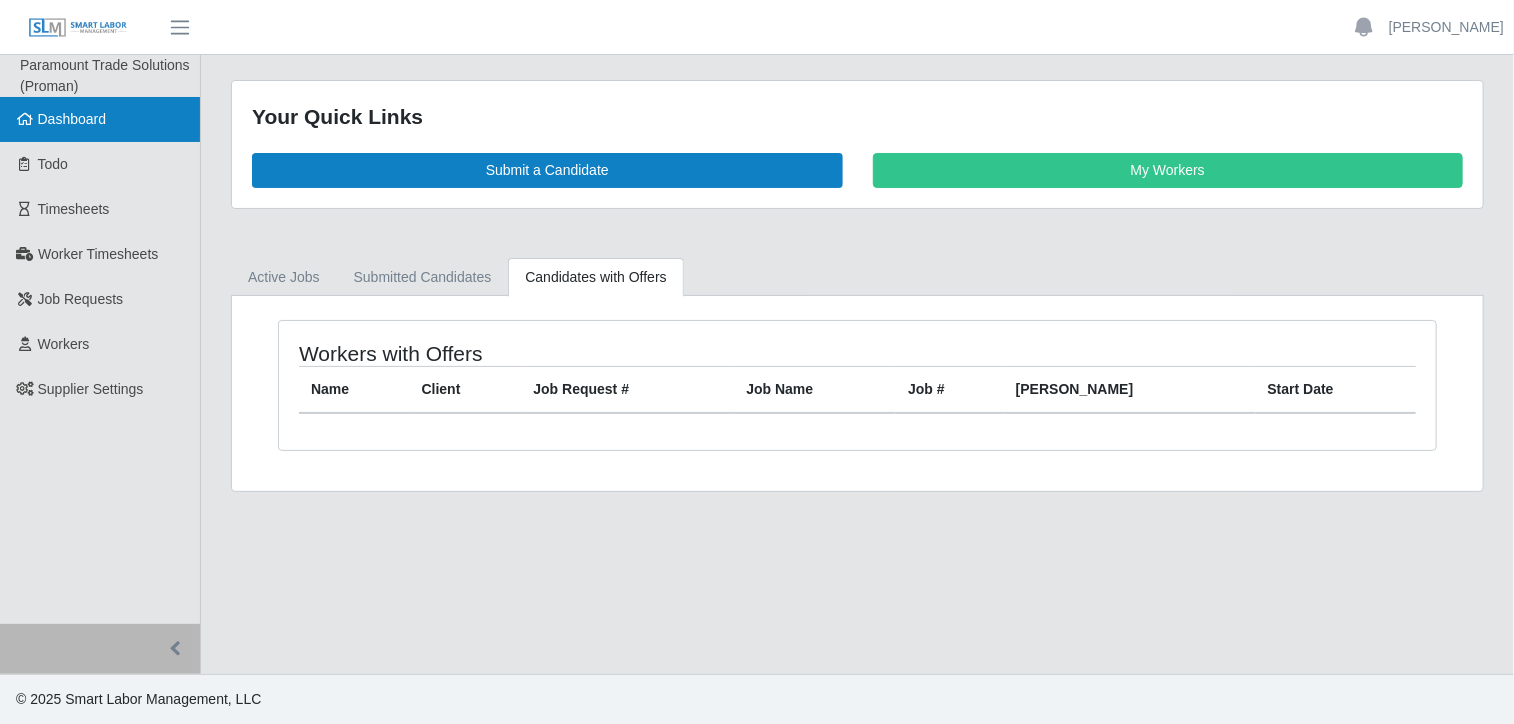 click on "Dashboard" at bounding box center [72, 119] 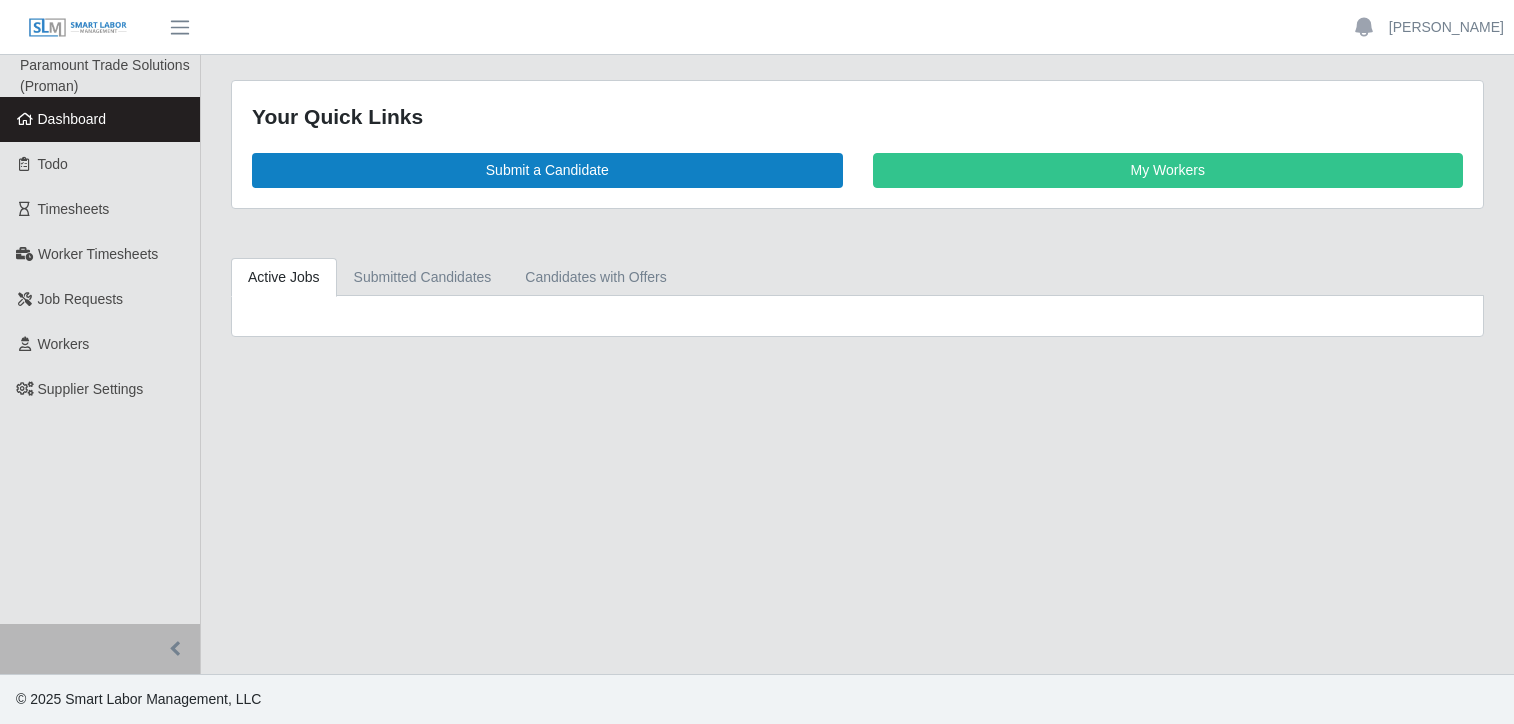 scroll, scrollTop: 0, scrollLeft: 0, axis: both 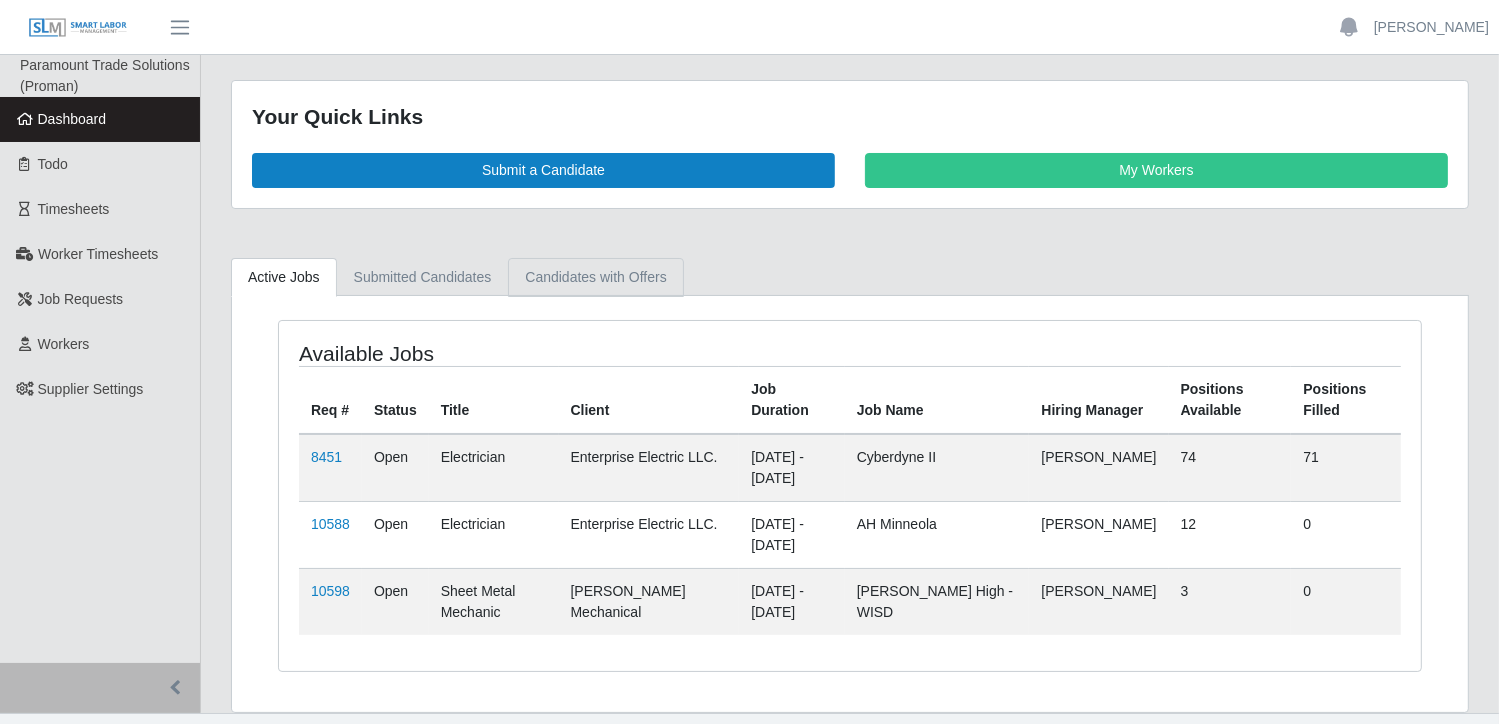 click on "Candidates with Offers" at bounding box center (595, 277) 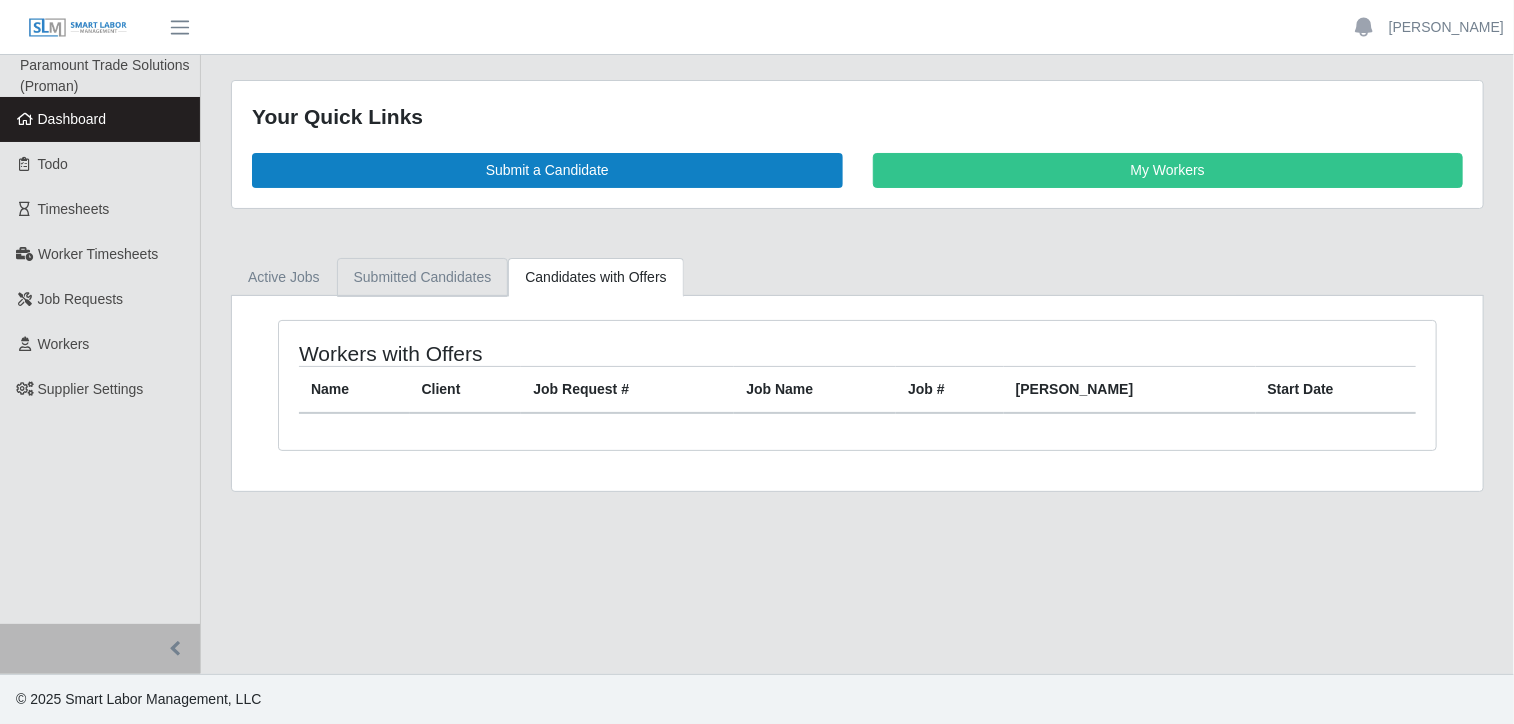 click on "Submitted Candidates" at bounding box center (423, 277) 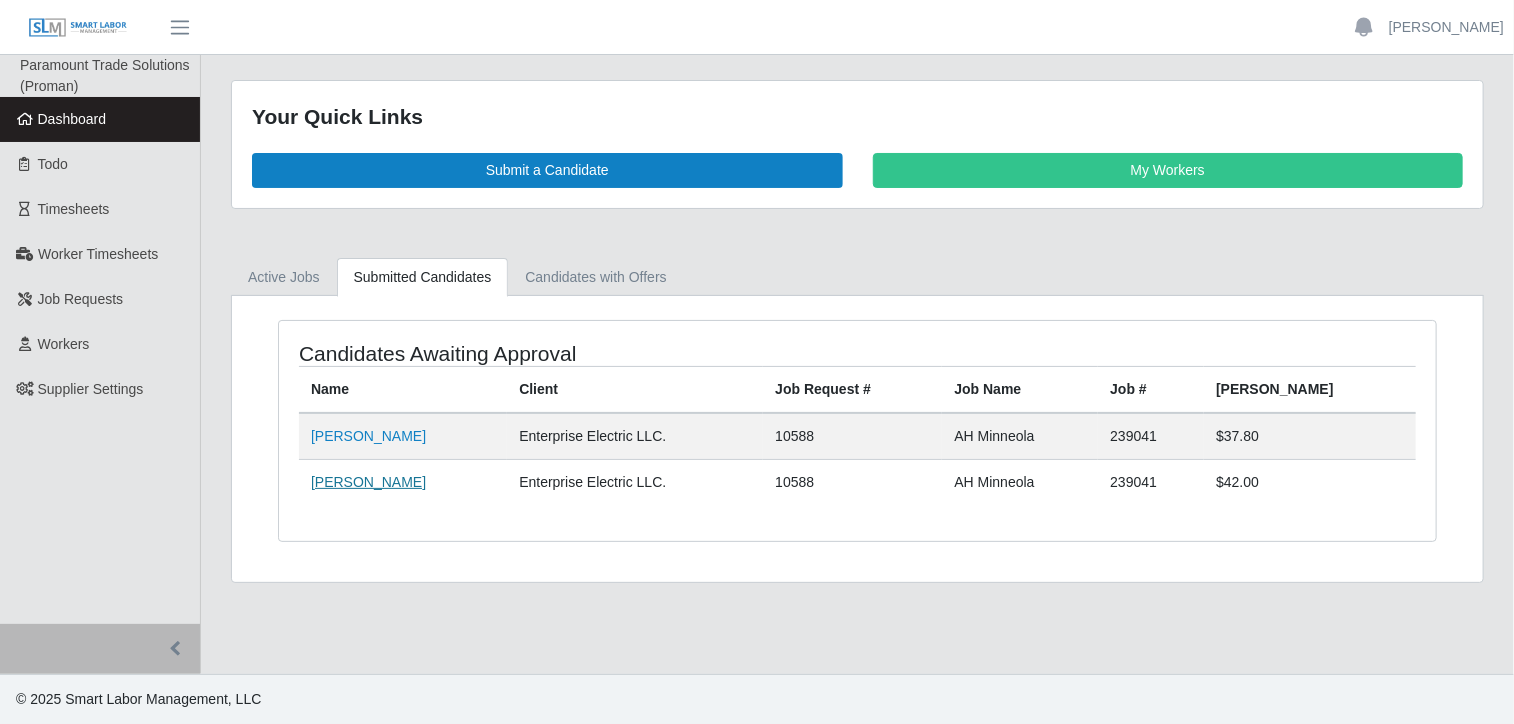 click on "[PERSON_NAME]" at bounding box center (368, 482) 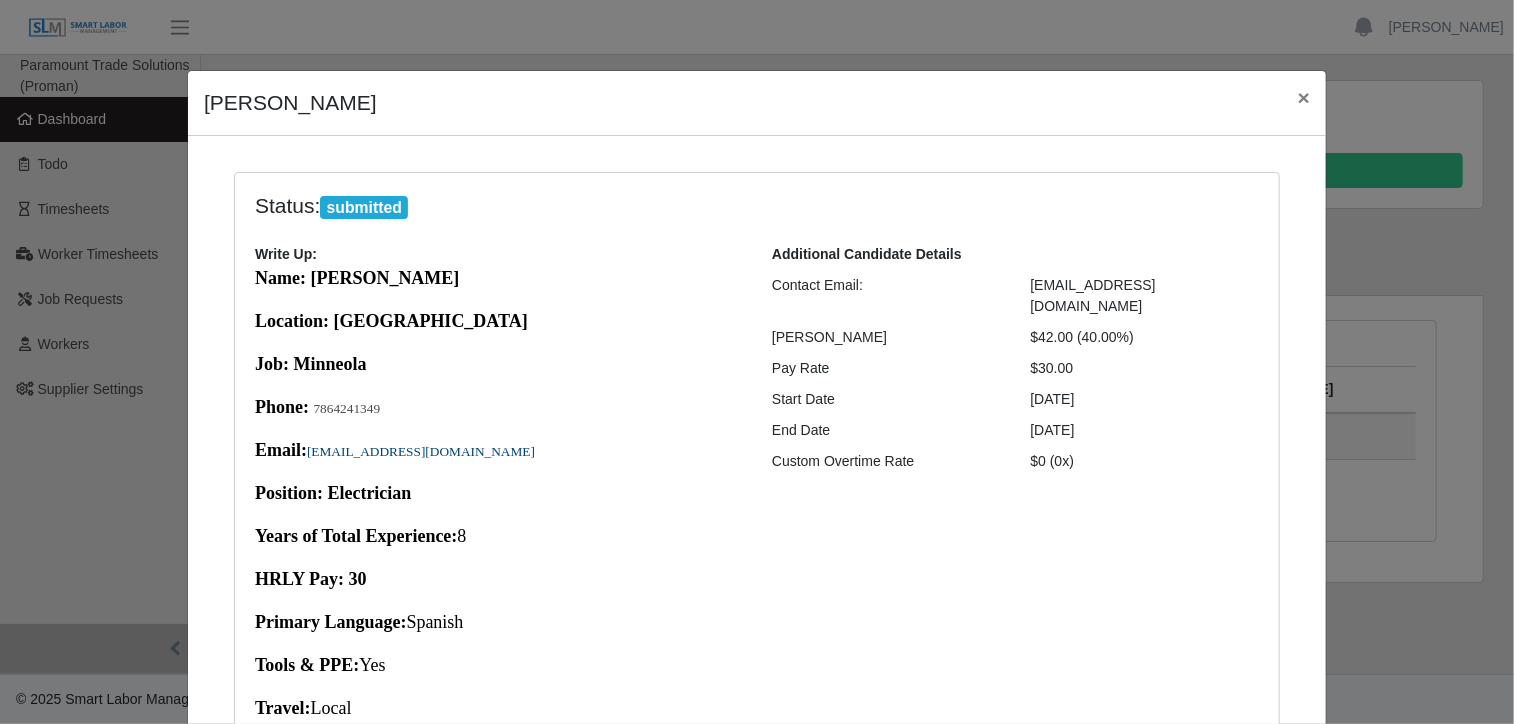 scroll, scrollTop: 0, scrollLeft: 0, axis: both 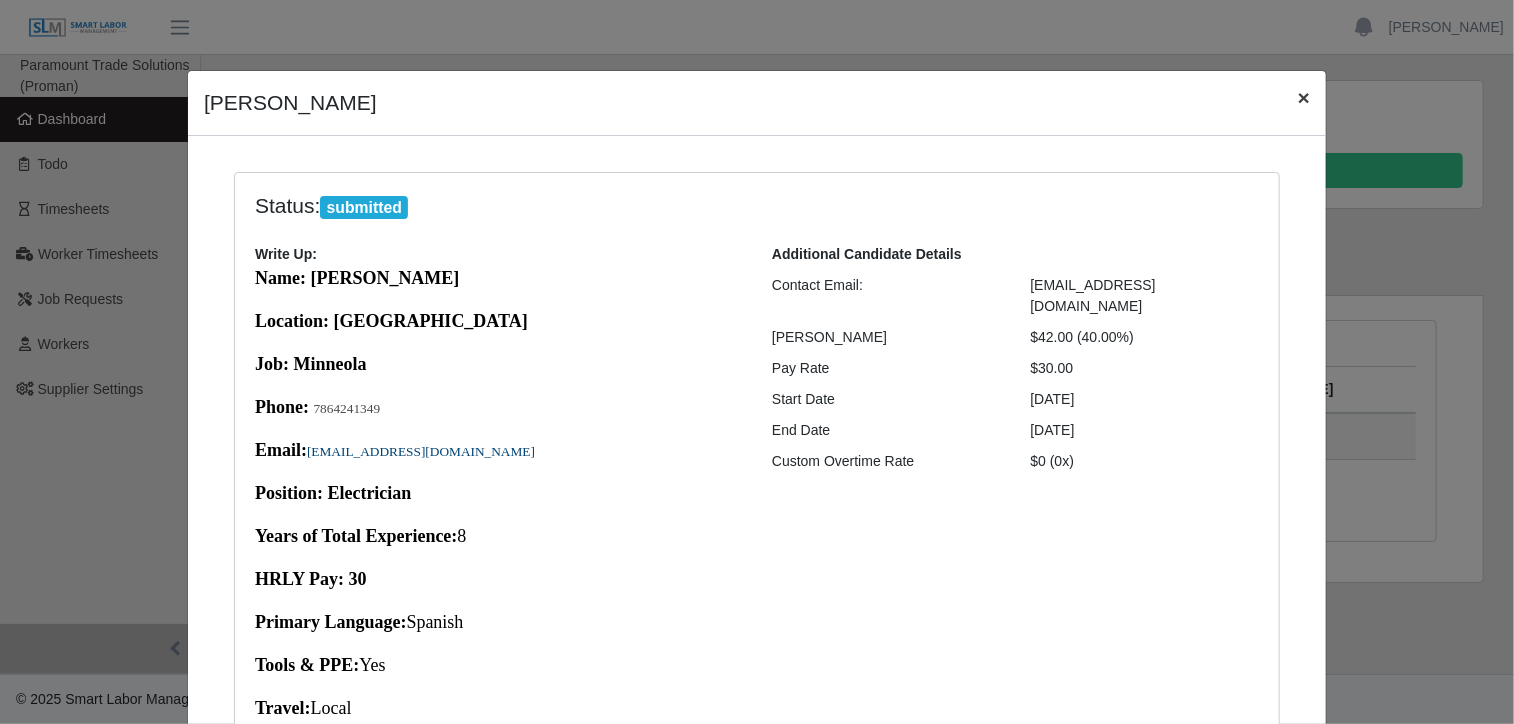click on "×" at bounding box center (1304, 97) 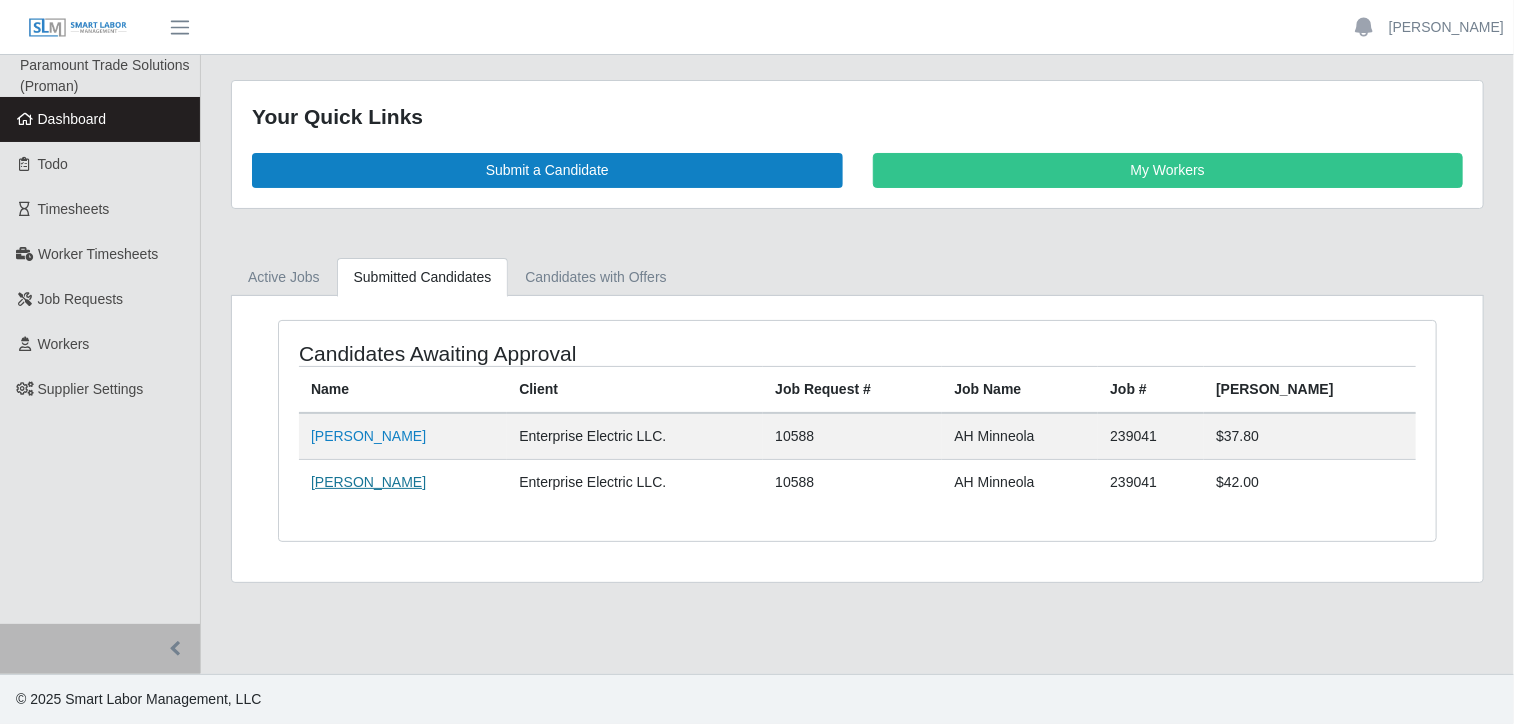 click on "[PERSON_NAME]" at bounding box center (368, 482) 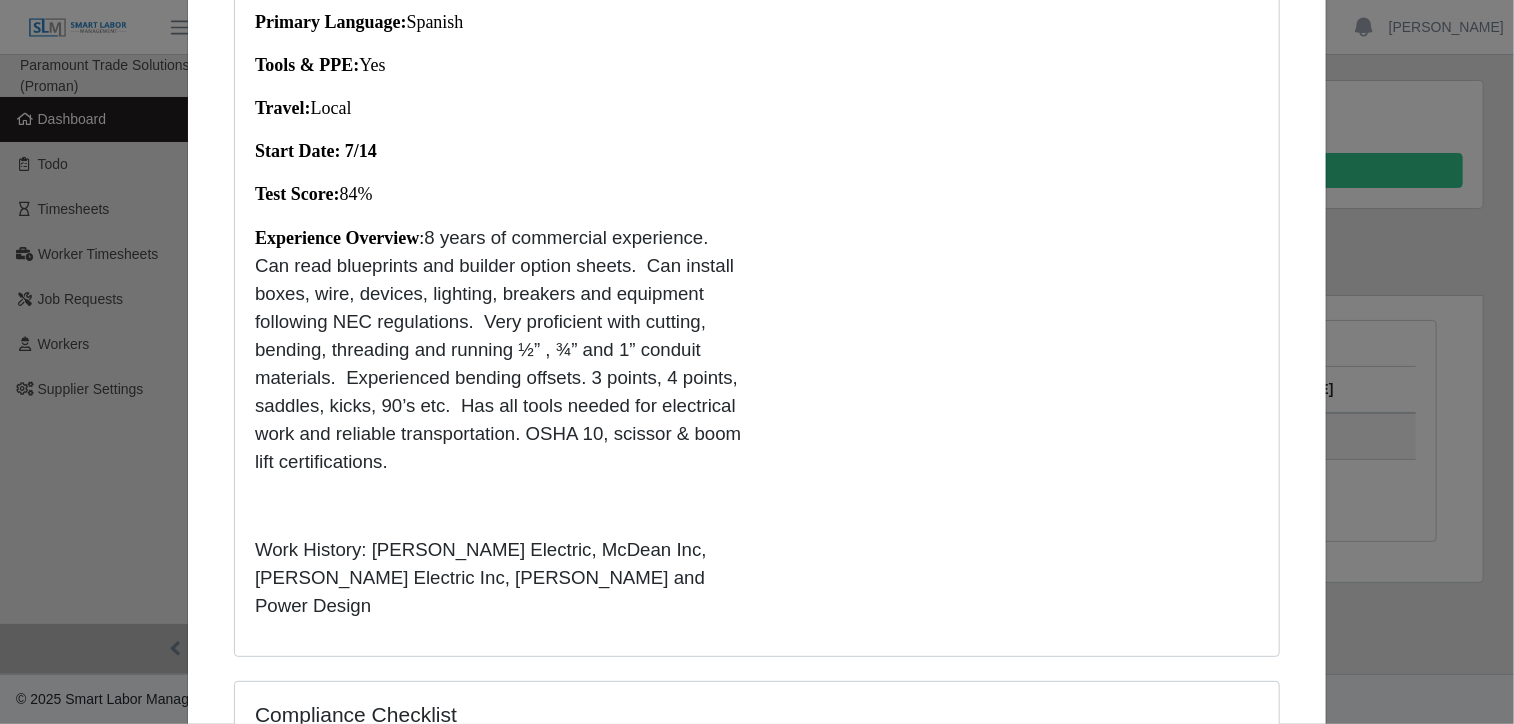 scroll, scrollTop: 902, scrollLeft: 0, axis: vertical 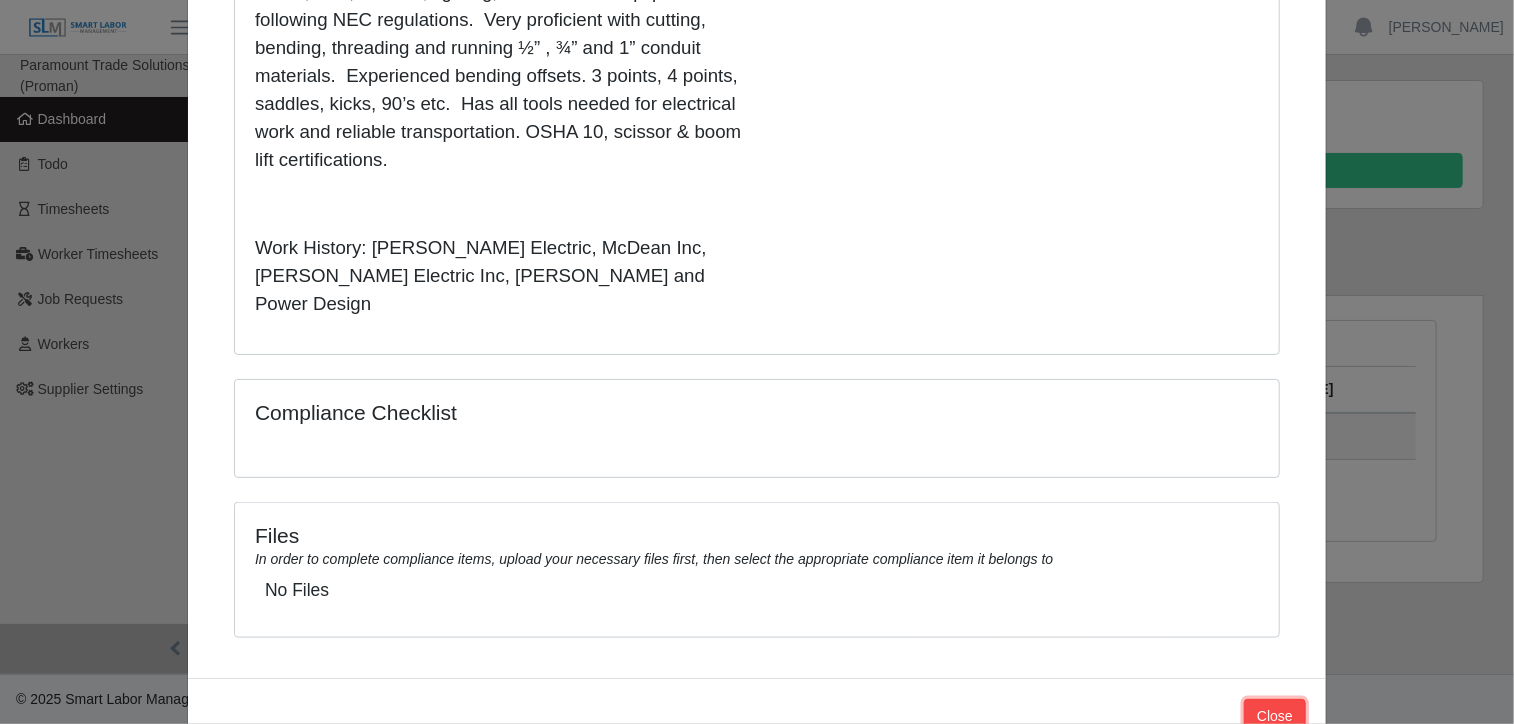 click on "Close" 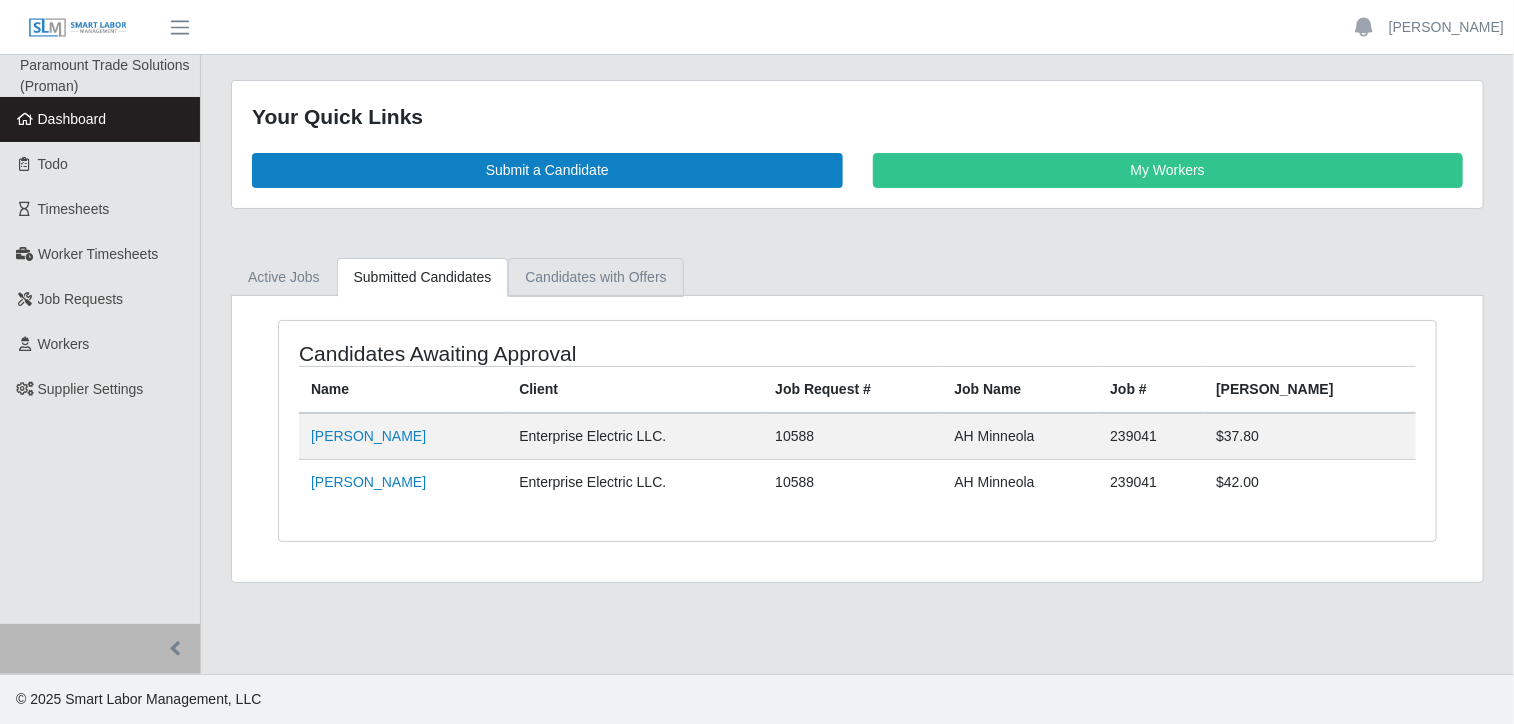 click on "Candidates with Offers" at bounding box center [595, 277] 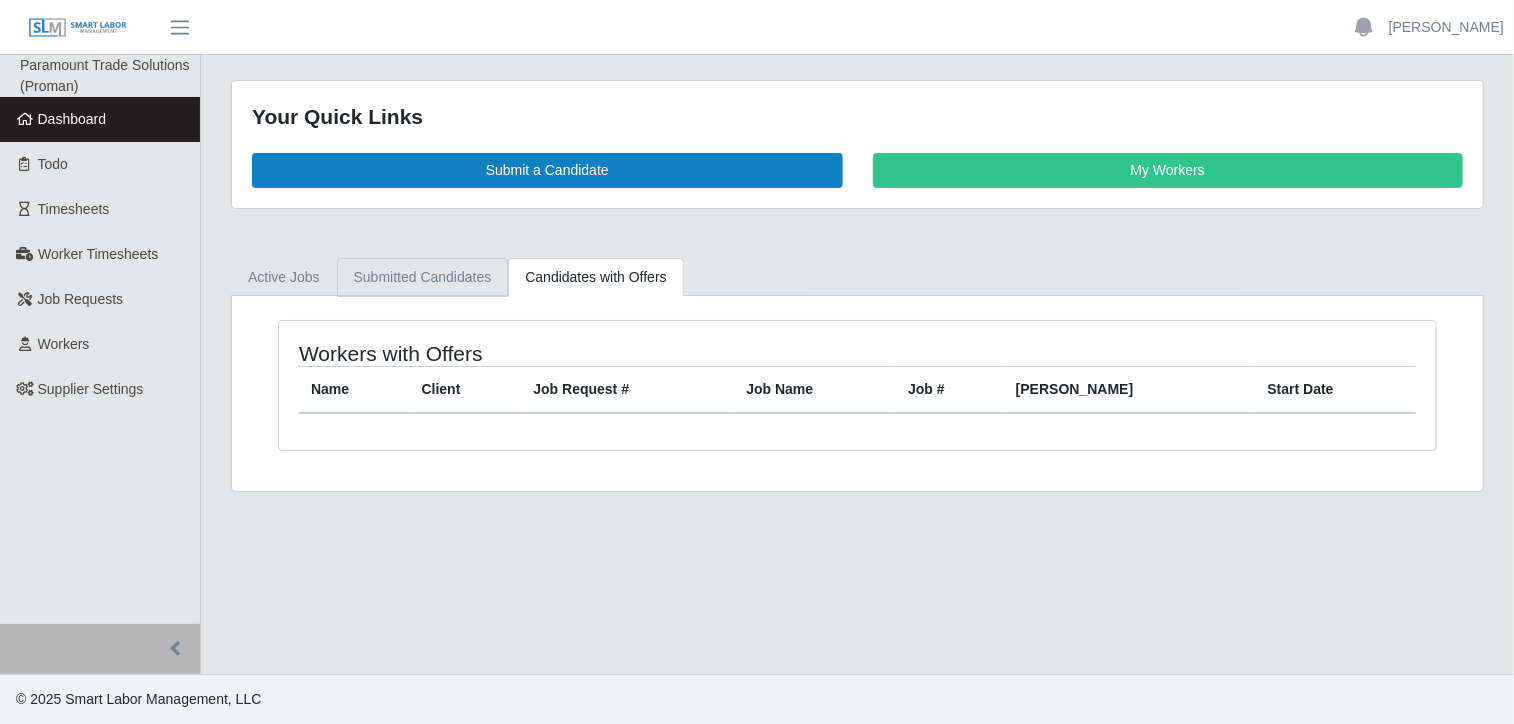 click on "Submitted Candidates" at bounding box center (423, 277) 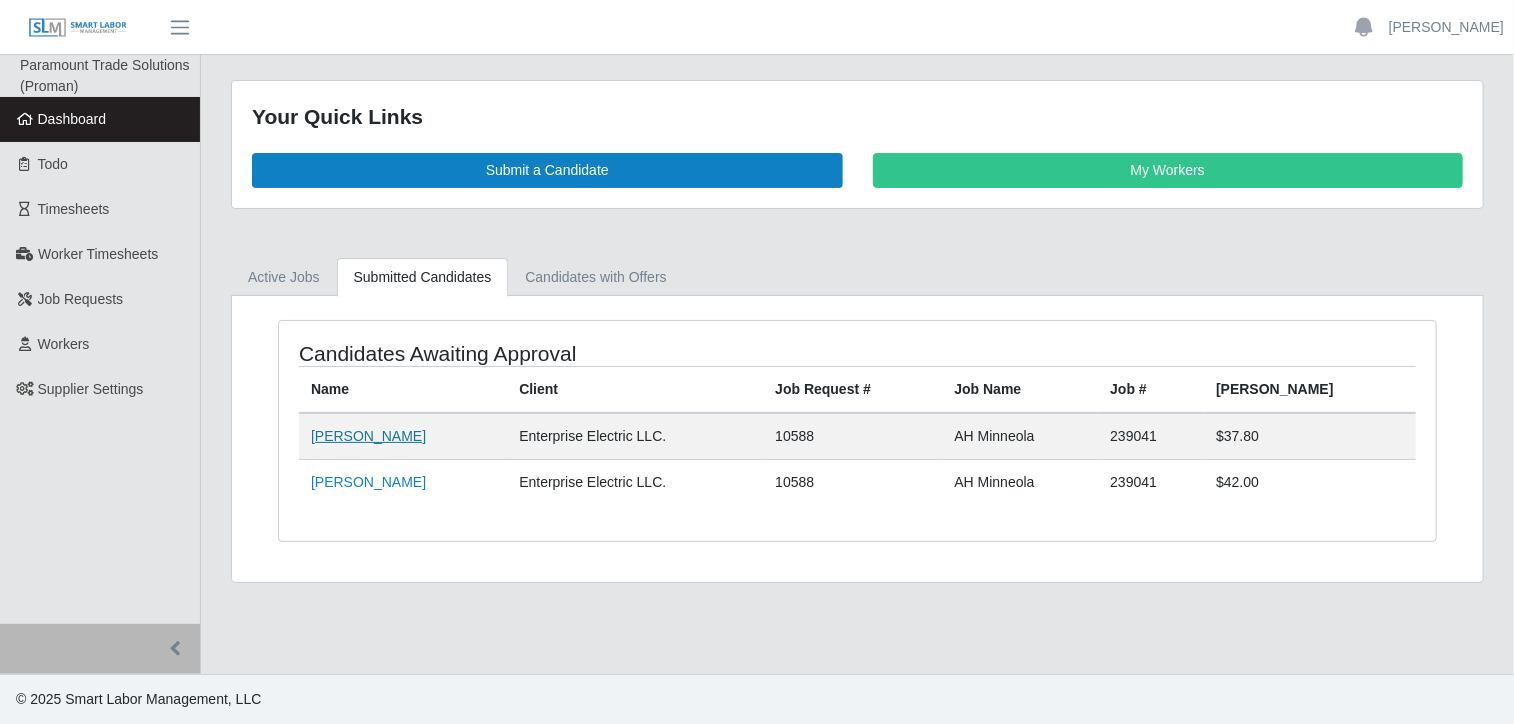 click on "[PERSON_NAME]" at bounding box center [368, 436] 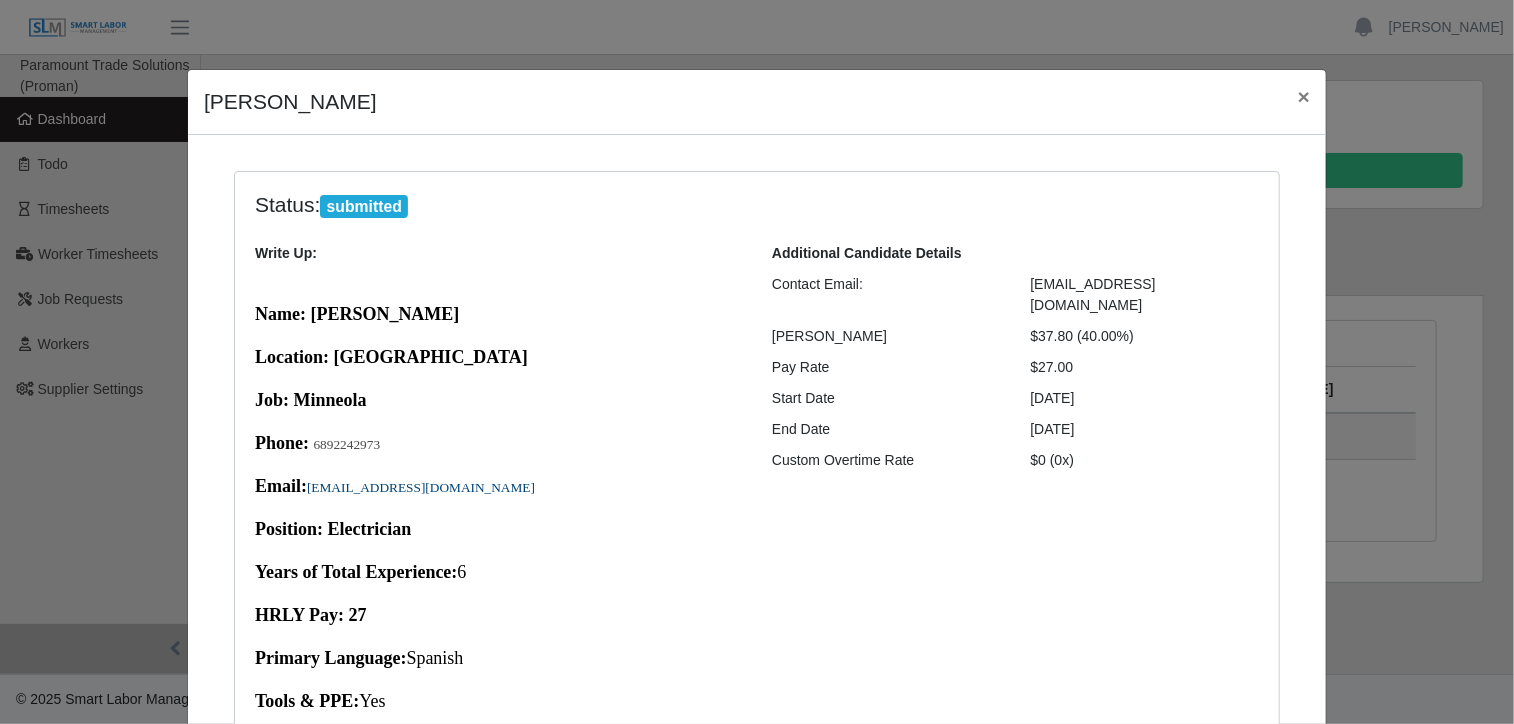 scroll, scrollTop: 0, scrollLeft: 0, axis: both 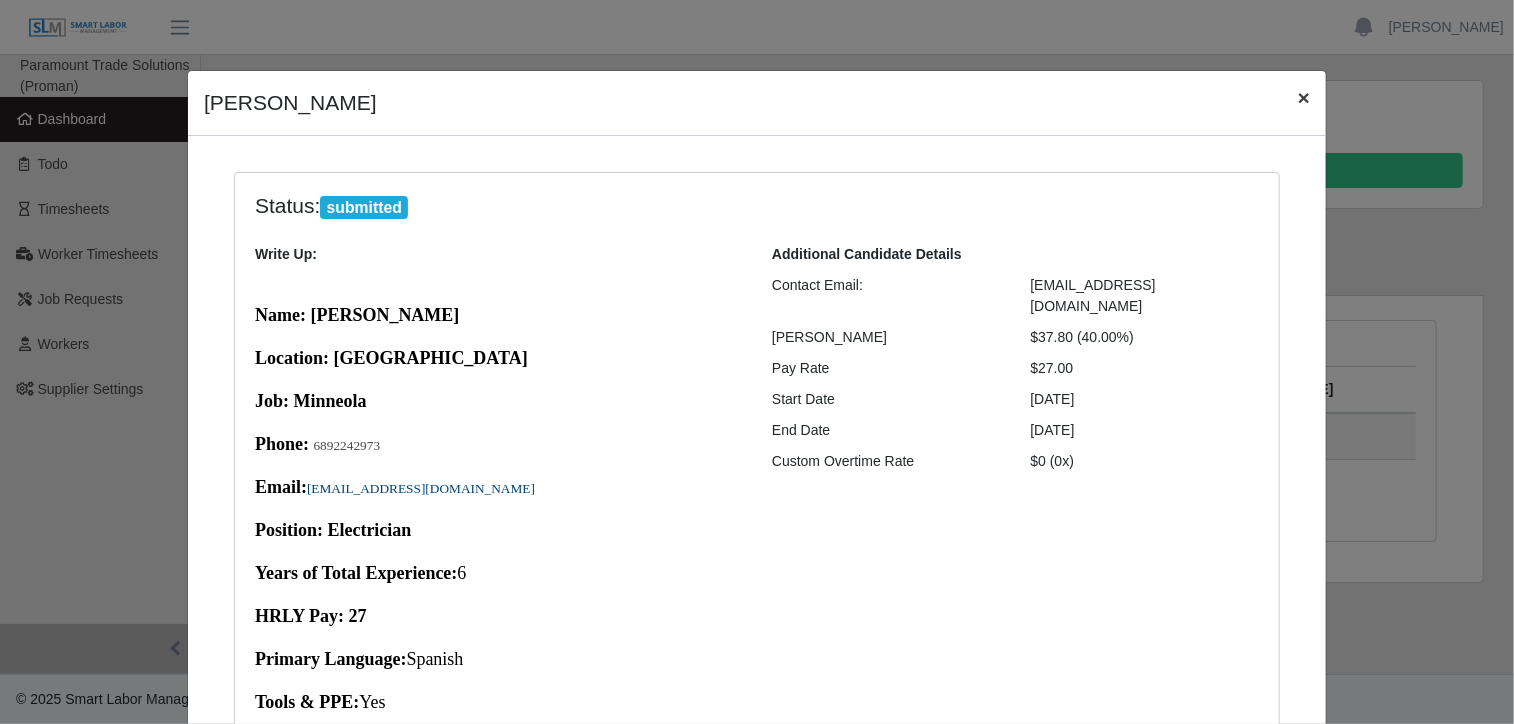 click on "×" at bounding box center [1304, 97] 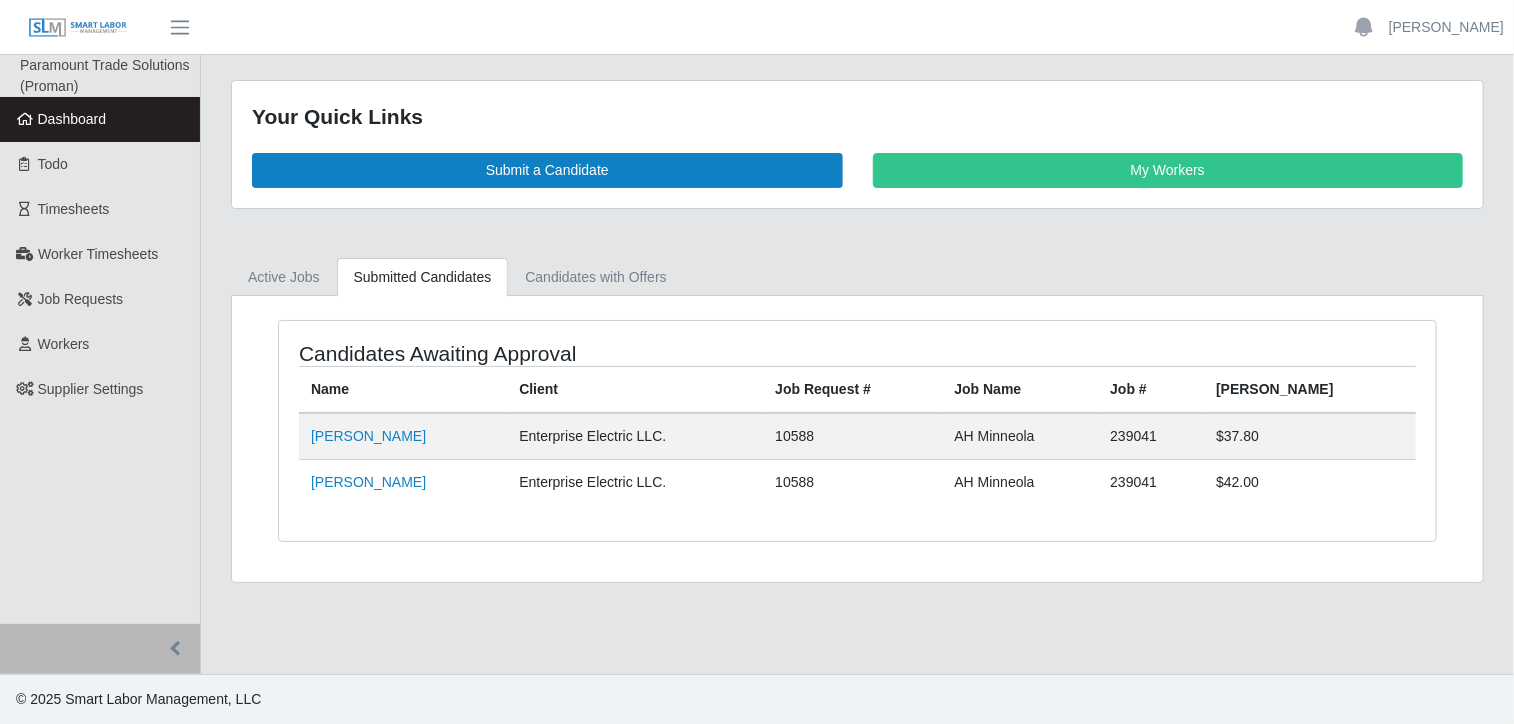 click on "Dashboard" at bounding box center (72, 119) 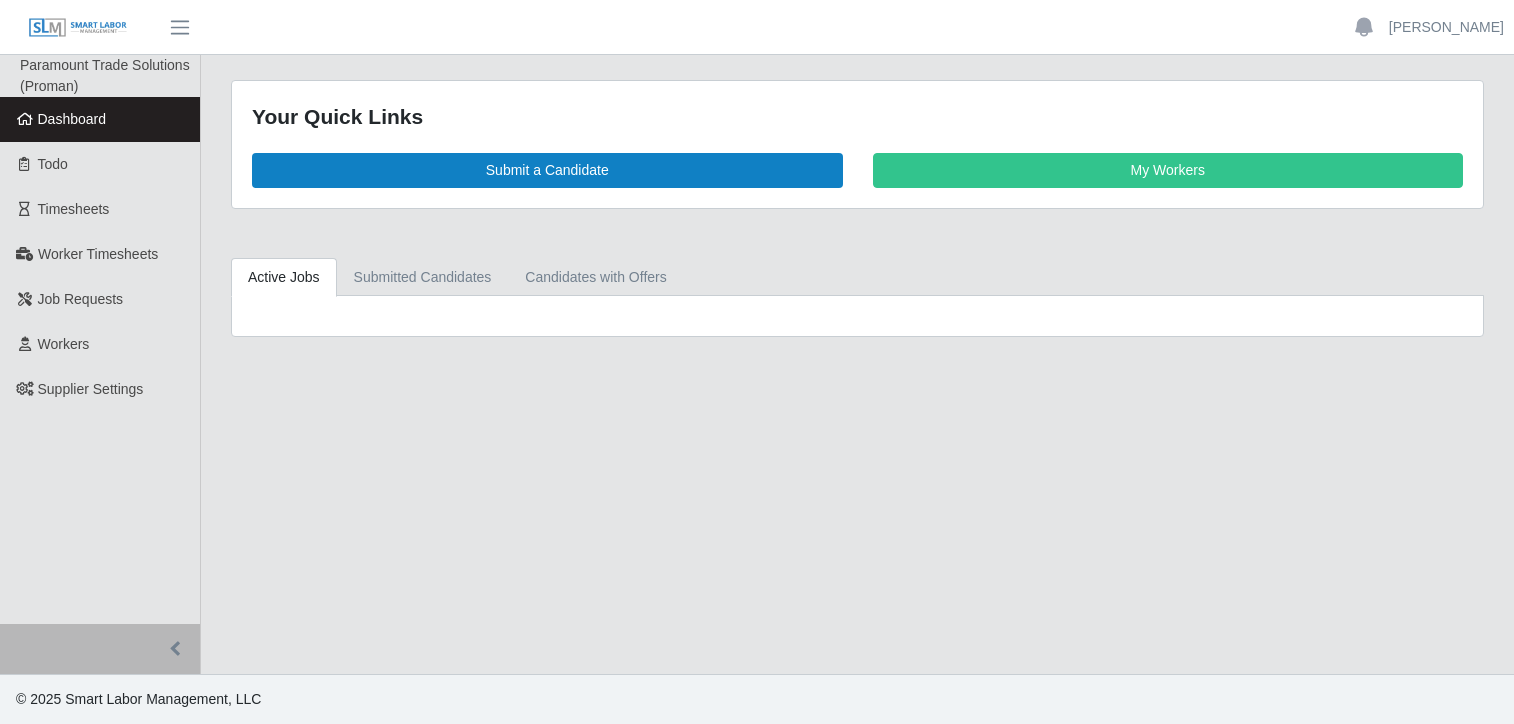 scroll, scrollTop: 0, scrollLeft: 0, axis: both 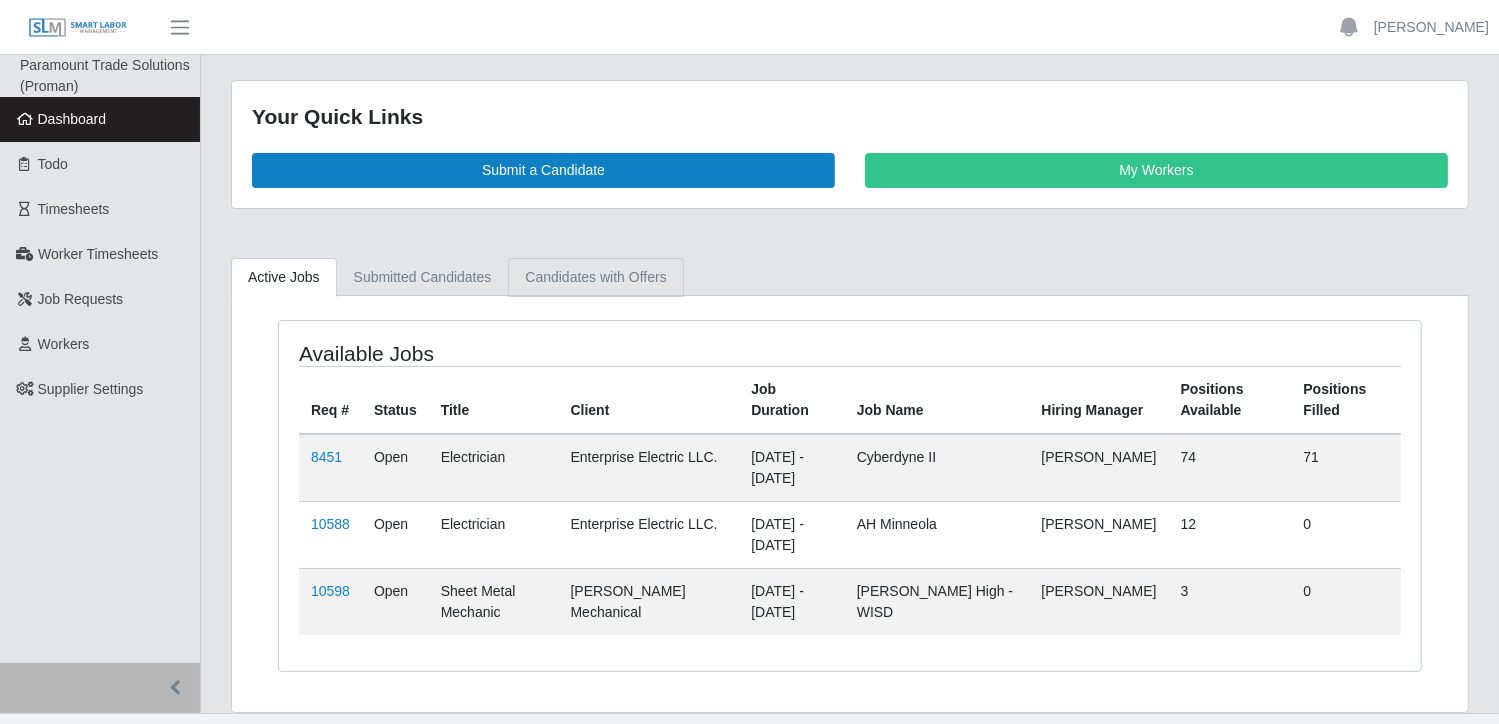 click on "Candidates with Offers" at bounding box center [595, 277] 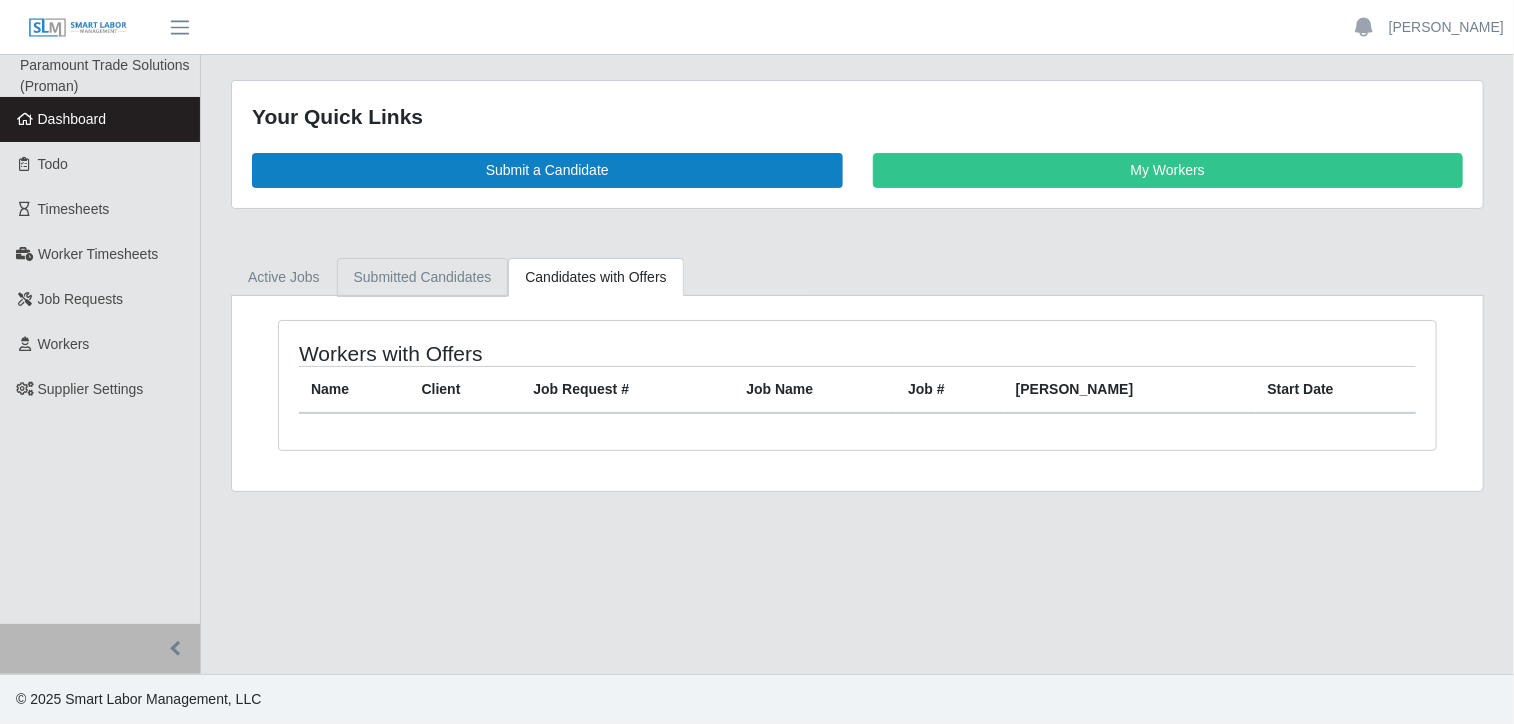click on "Submitted Candidates" at bounding box center [423, 277] 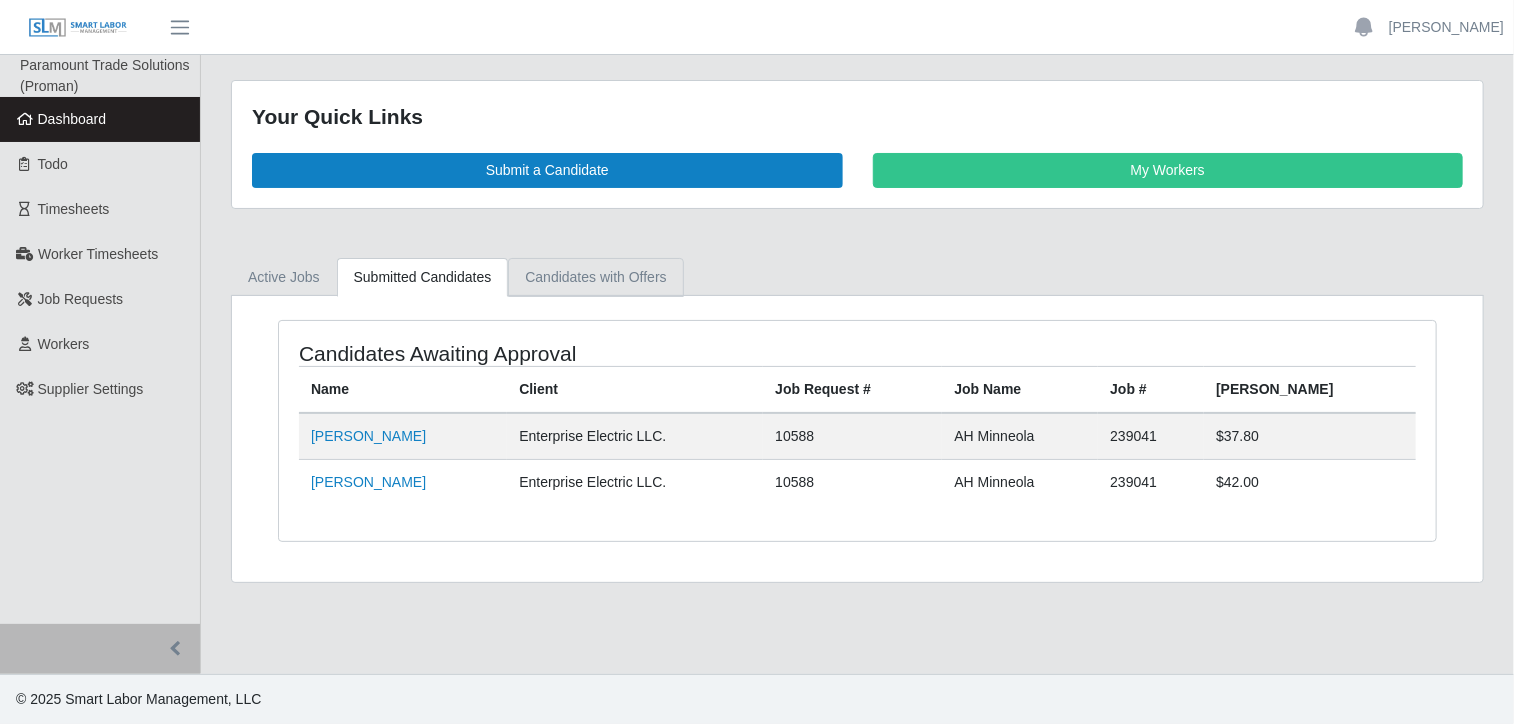 click on "Candidates with Offers" at bounding box center [595, 277] 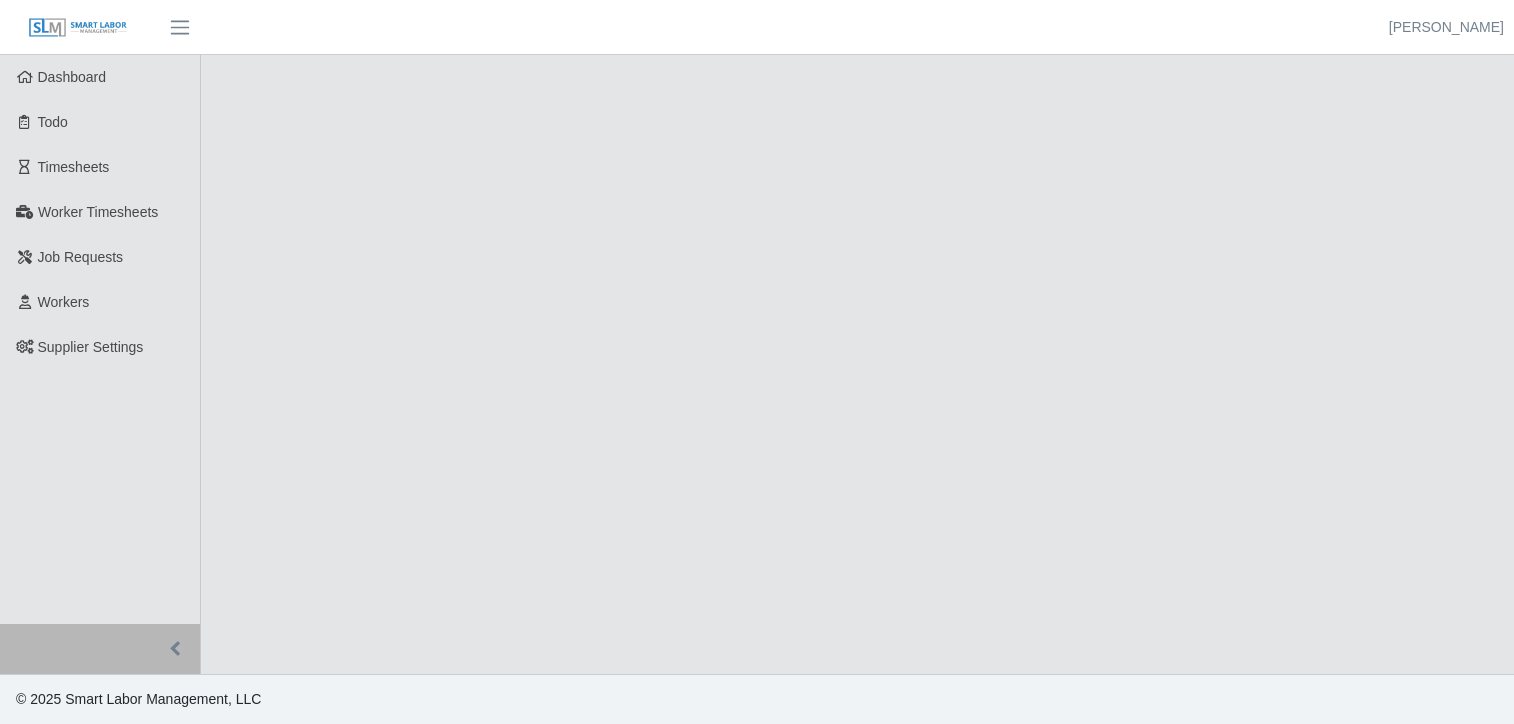 scroll, scrollTop: 0, scrollLeft: 0, axis: both 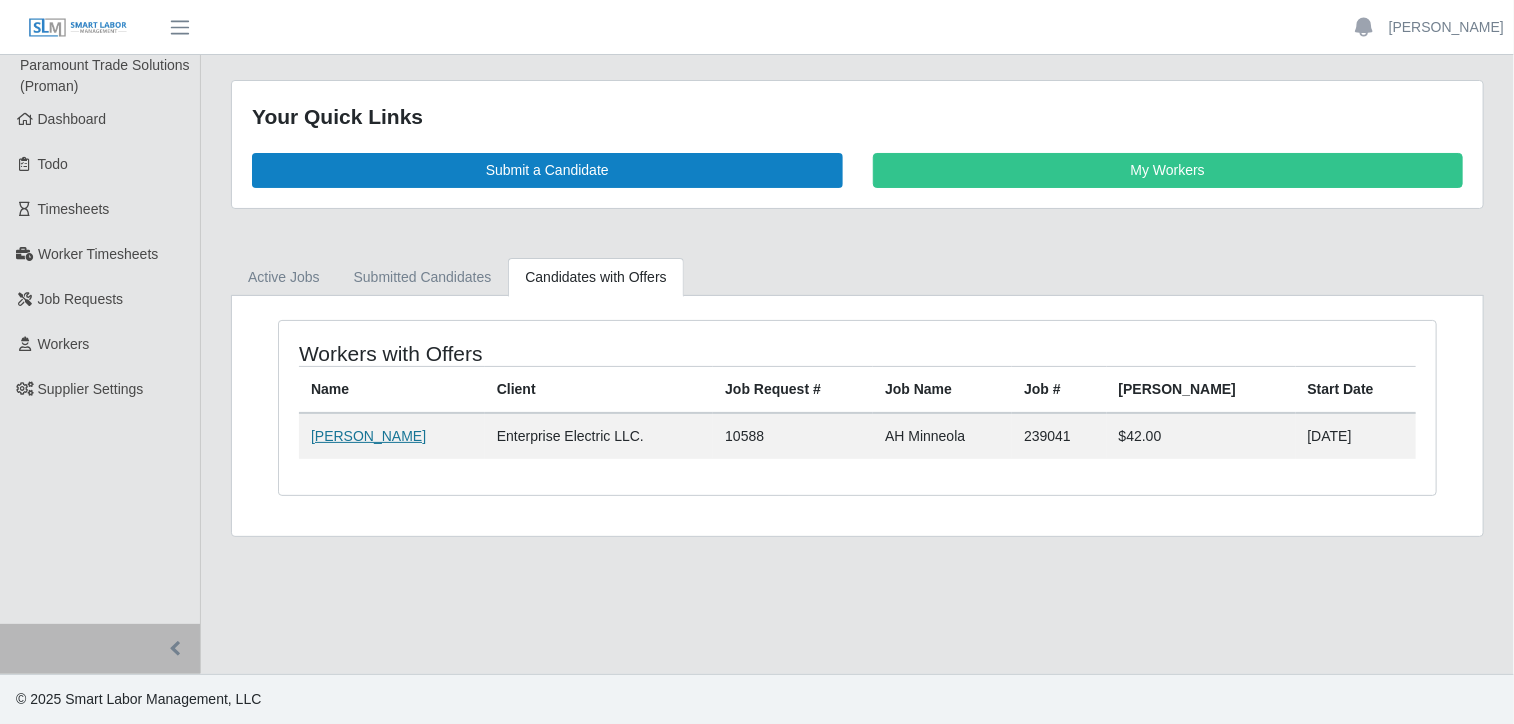 click on "Ernesto Pirela" at bounding box center (368, 436) 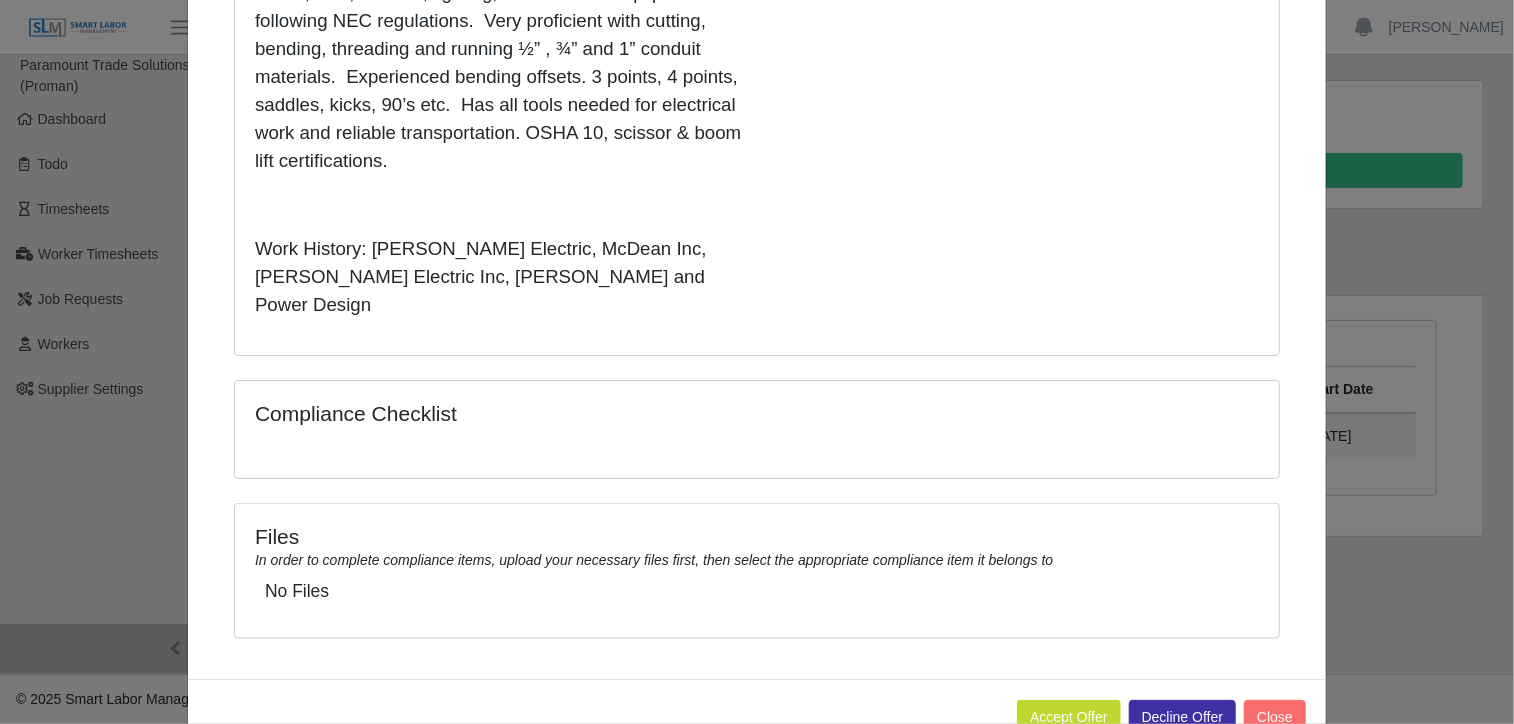scroll, scrollTop: 902, scrollLeft: 0, axis: vertical 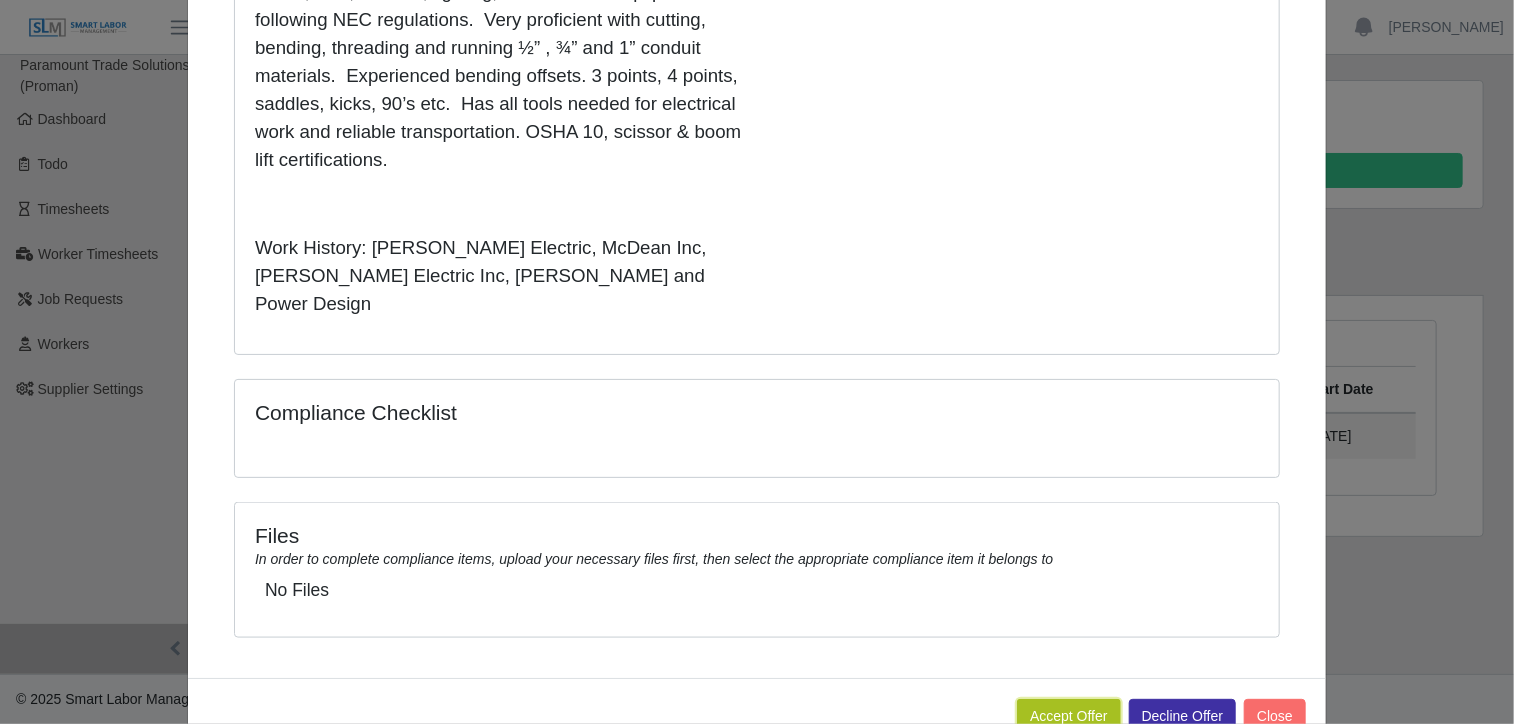 click on "Accept Offer" 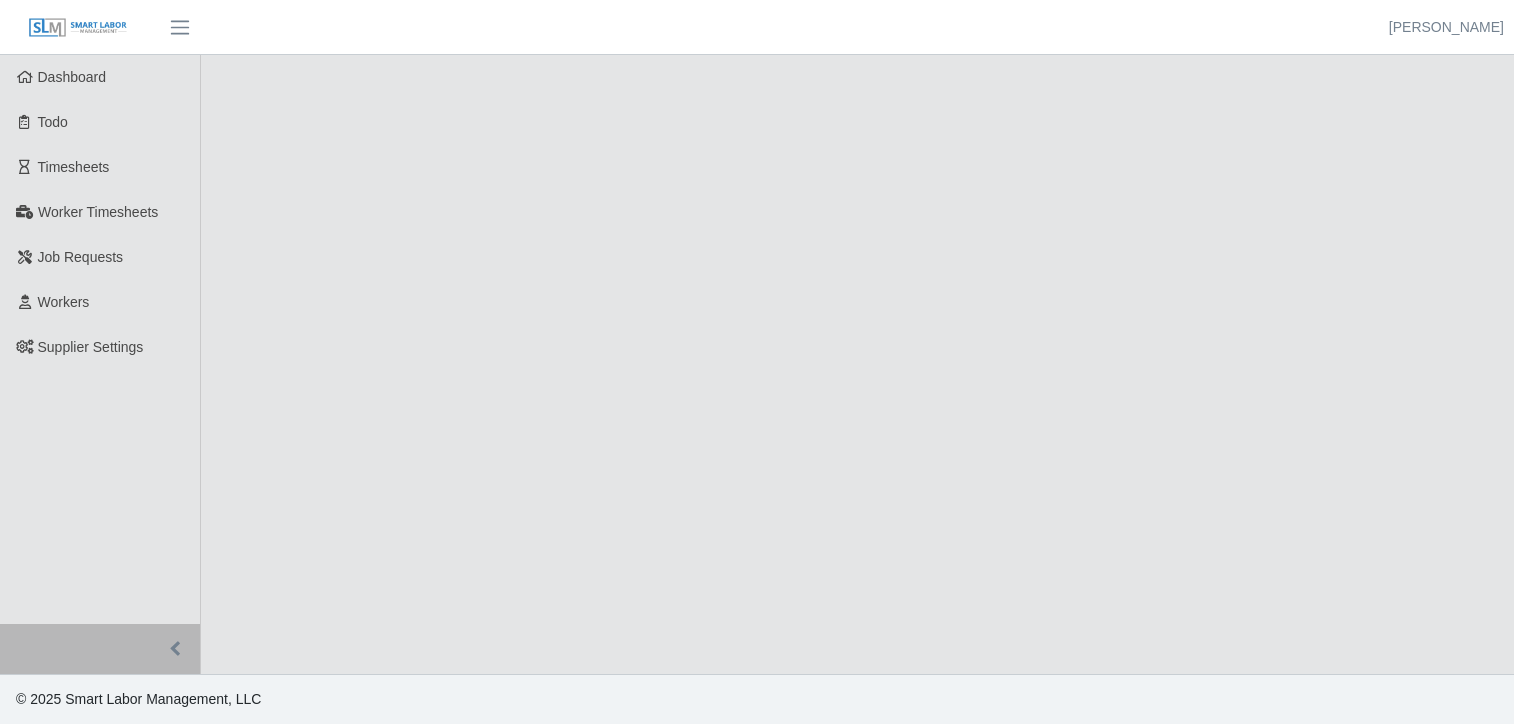 scroll, scrollTop: 0, scrollLeft: 0, axis: both 